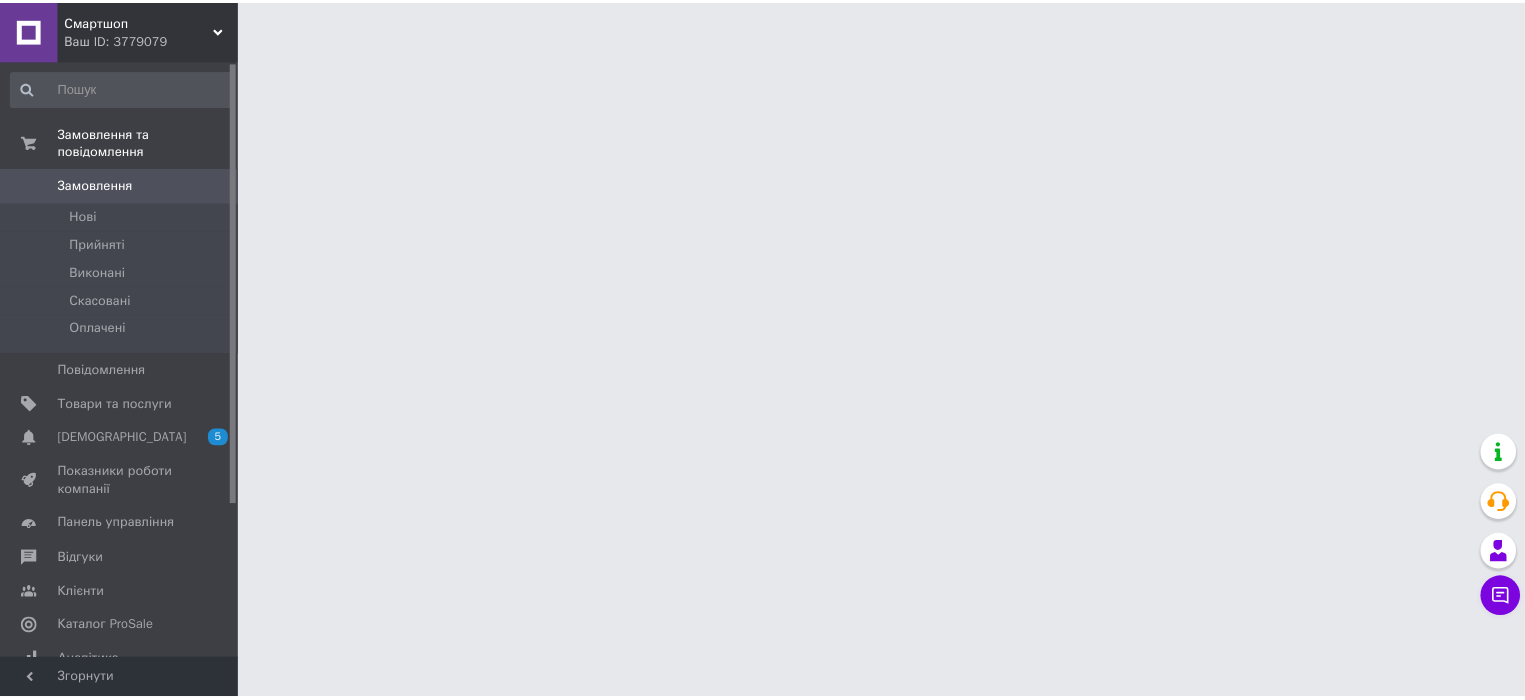 scroll, scrollTop: 0, scrollLeft: 0, axis: both 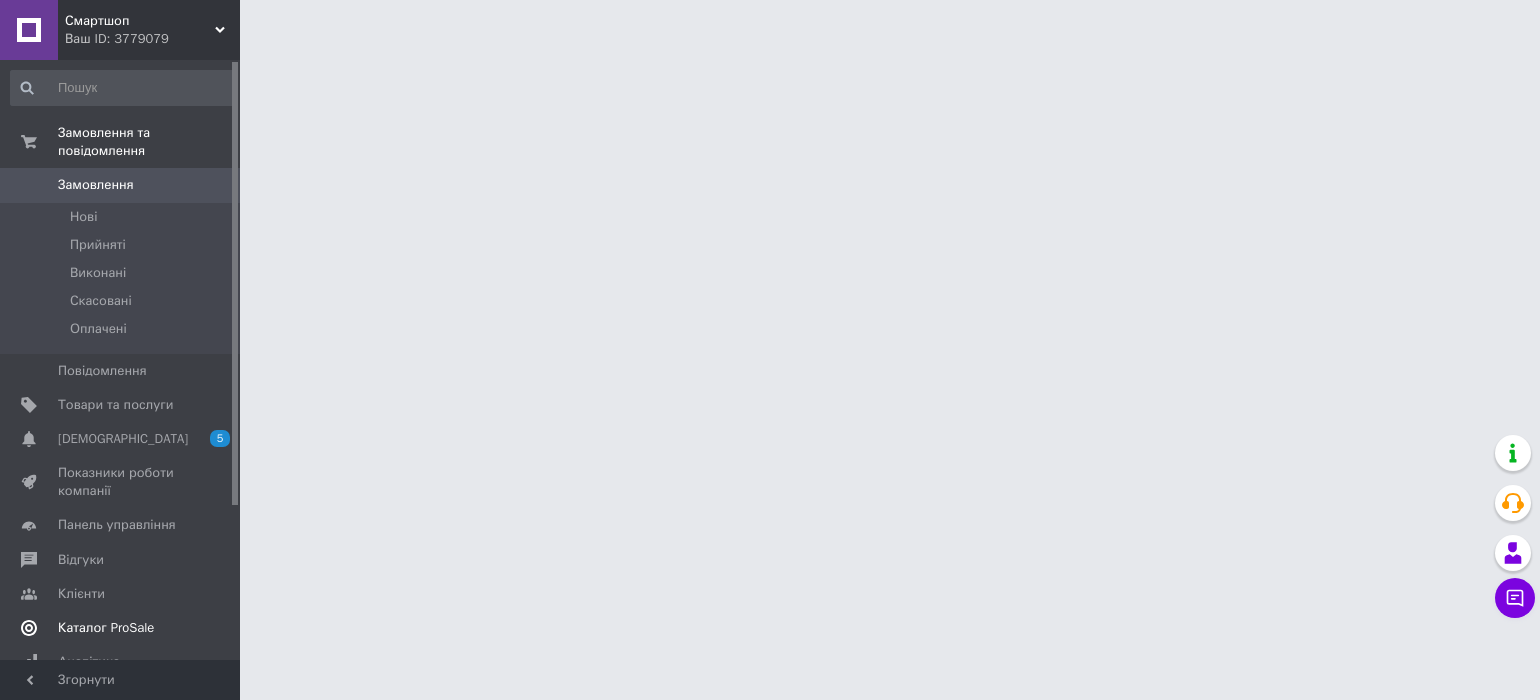 click on "Каталог ProSale" at bounding box center [106, 628] 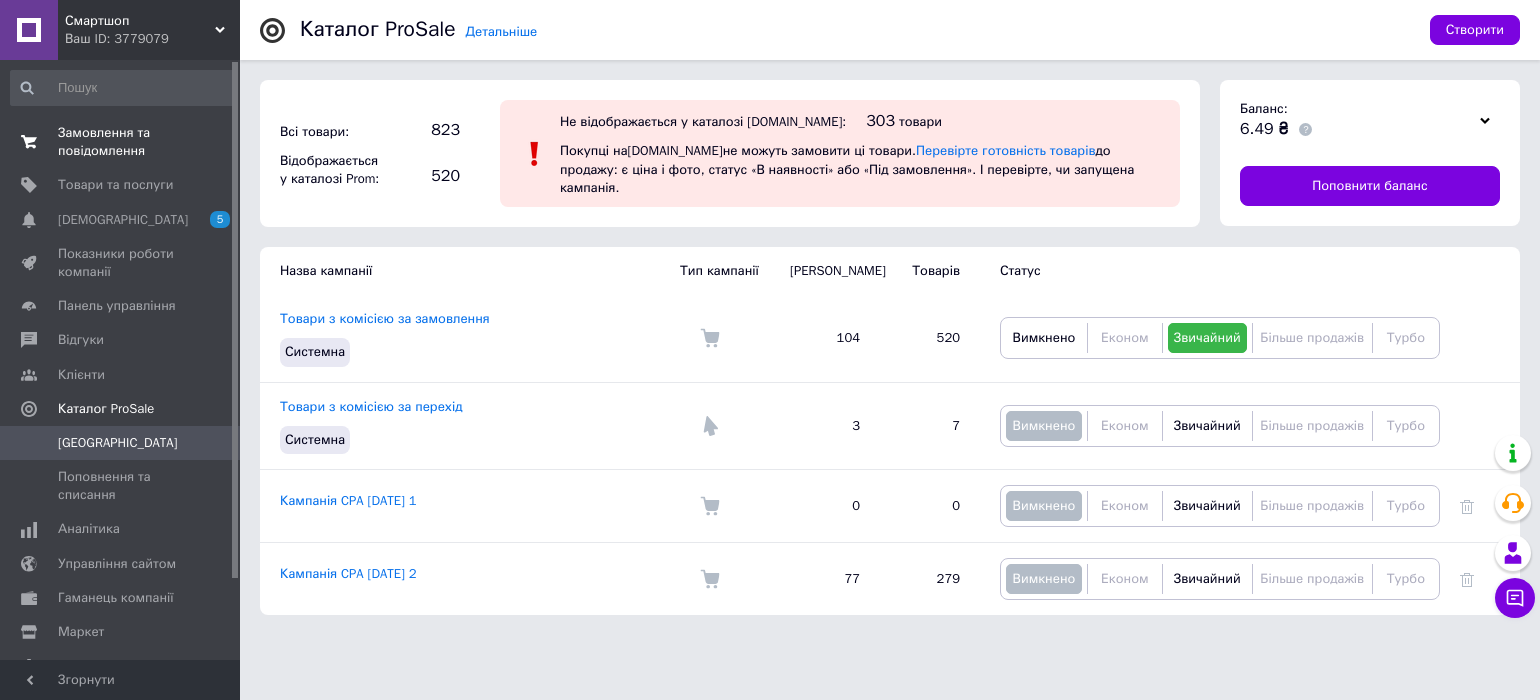 click on "Замовлення та повідомлення" at bounding box center [121, 142] 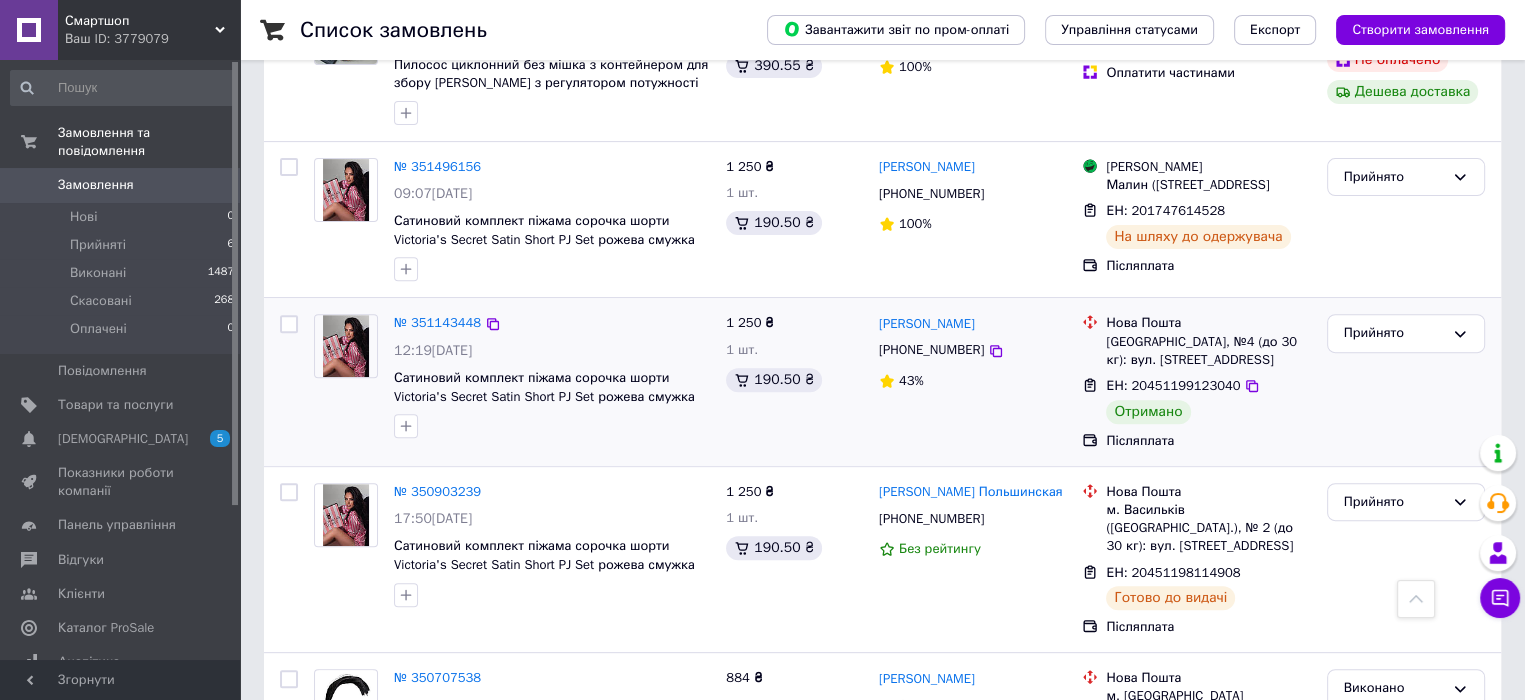 scroll, scrollTop: 900, scrollLeft: 0, axis: vertical 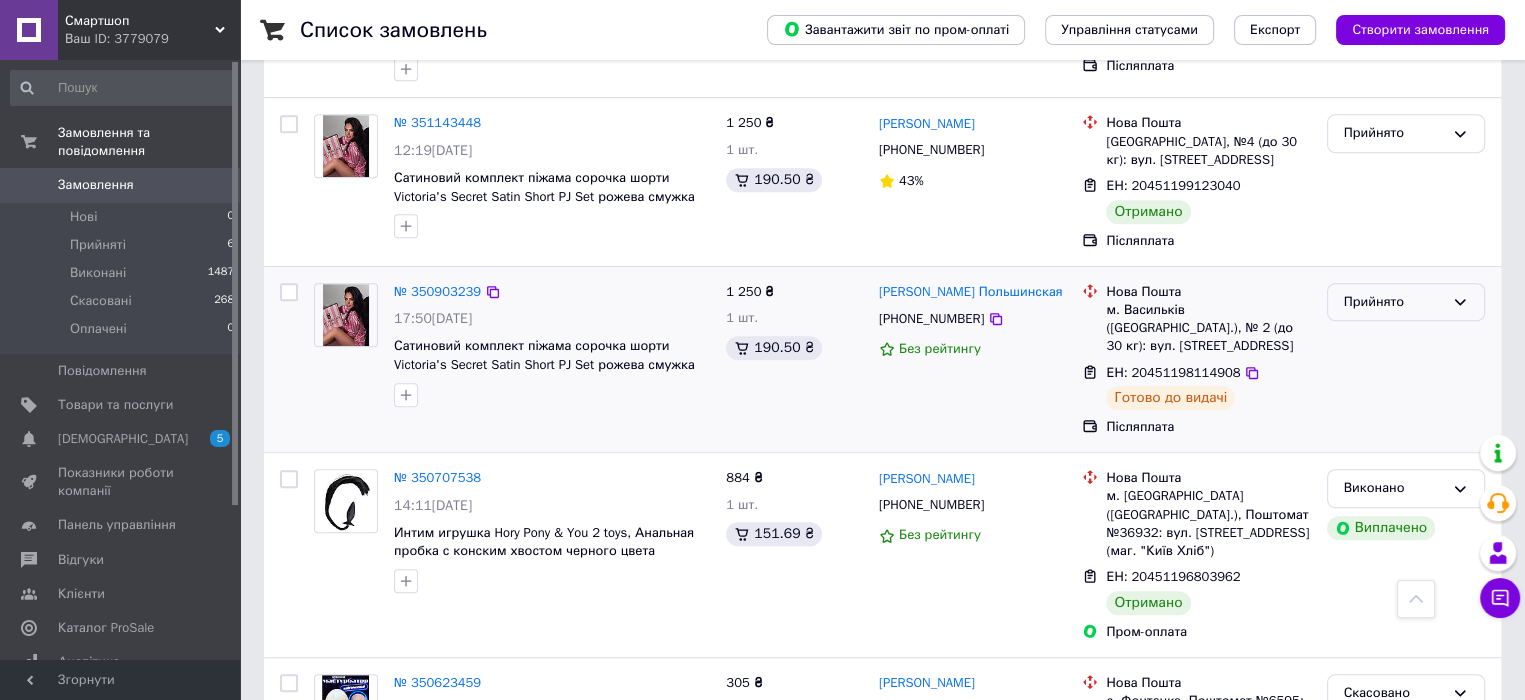 click on "Прийнято" at bounding box center [1406, 302] 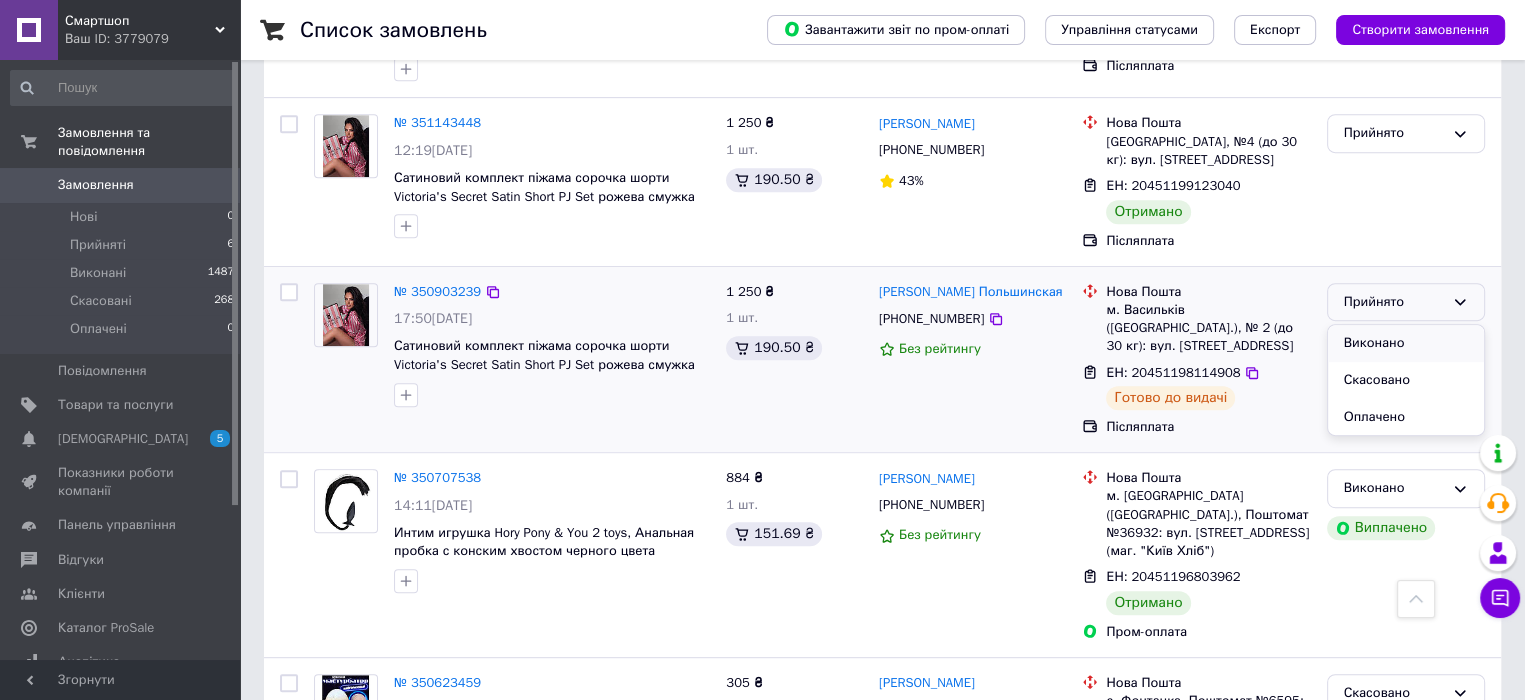 click on "Виконано" at bounding box center [1406, 343] 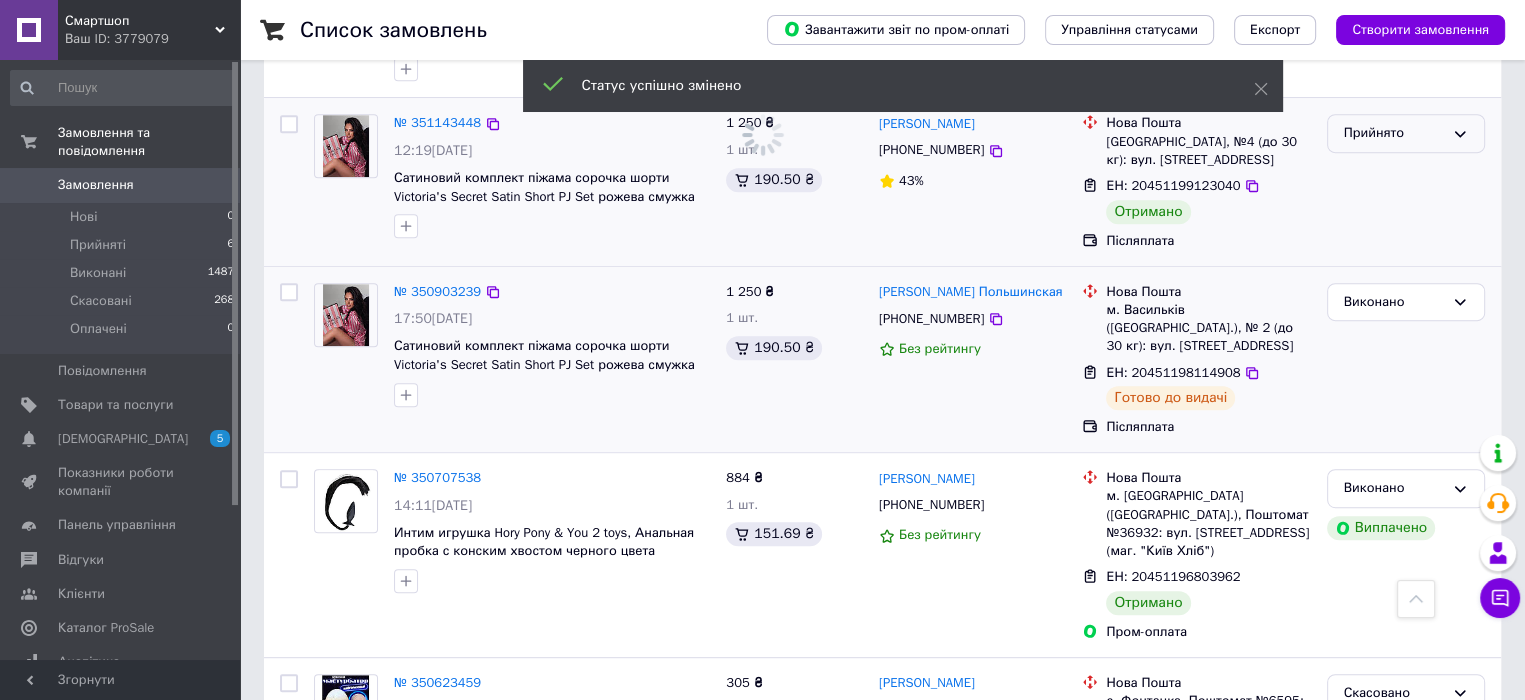 click on "Прийнято" at bounding box center (1406, 133) 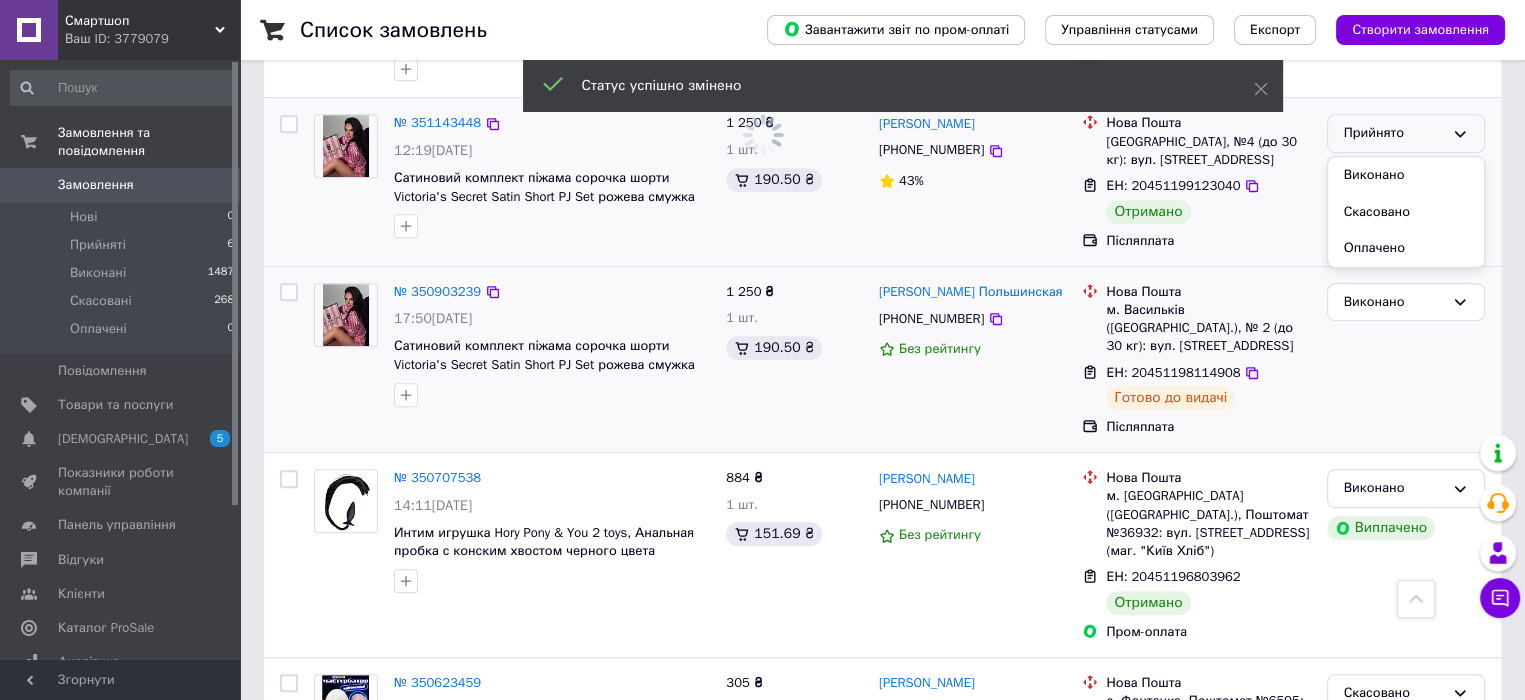 click on "Виконано" at bounding box center (1406, 175) 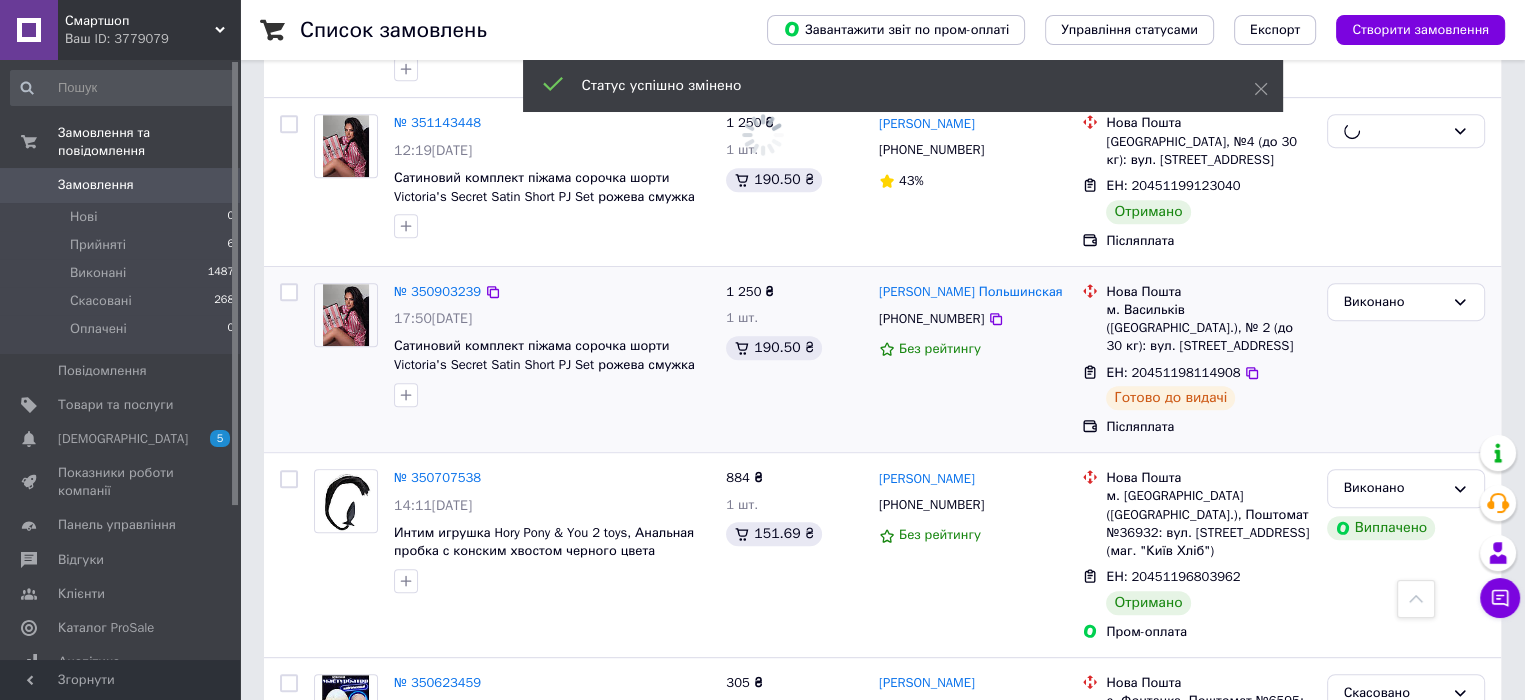 scroll, scrollTop: 700, scrollLeft: 0, axis: vertical 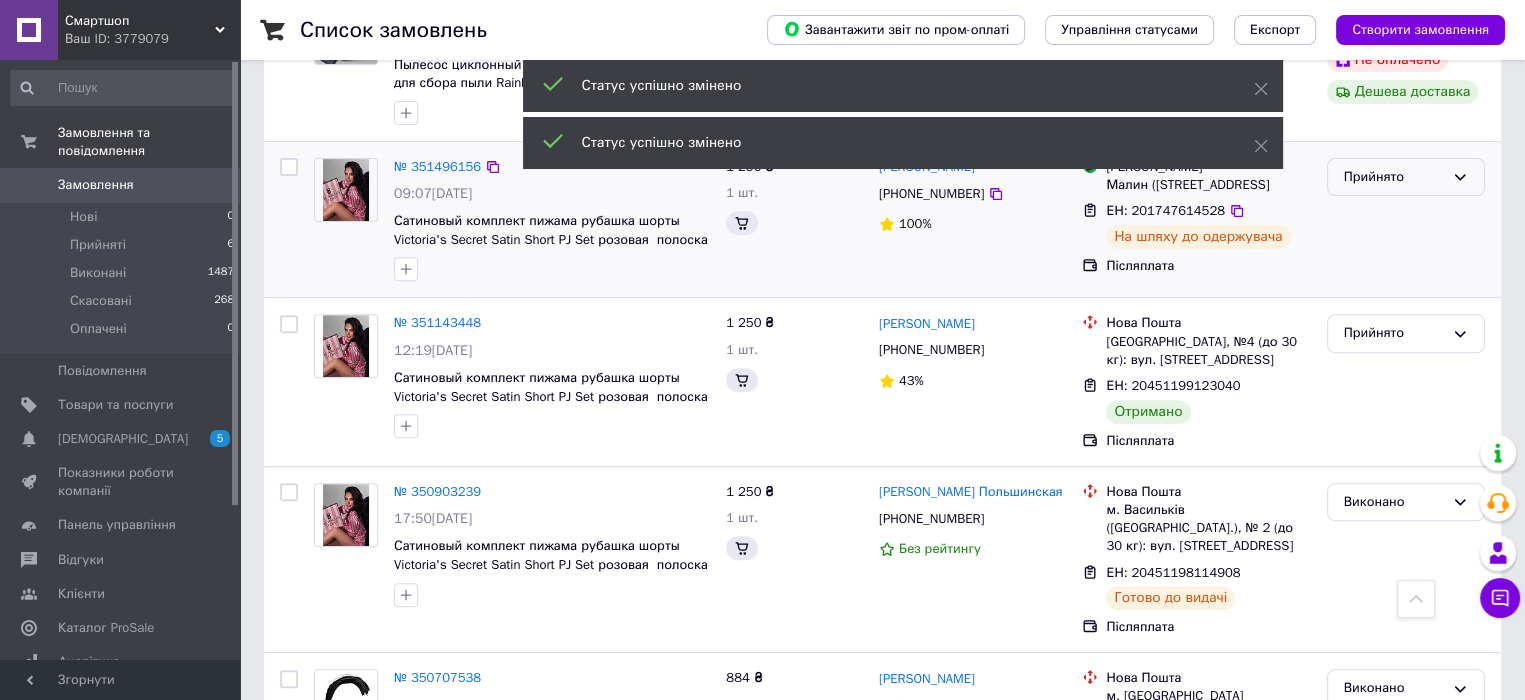 click on "Прийнято" at bounding box center [1394, 177] 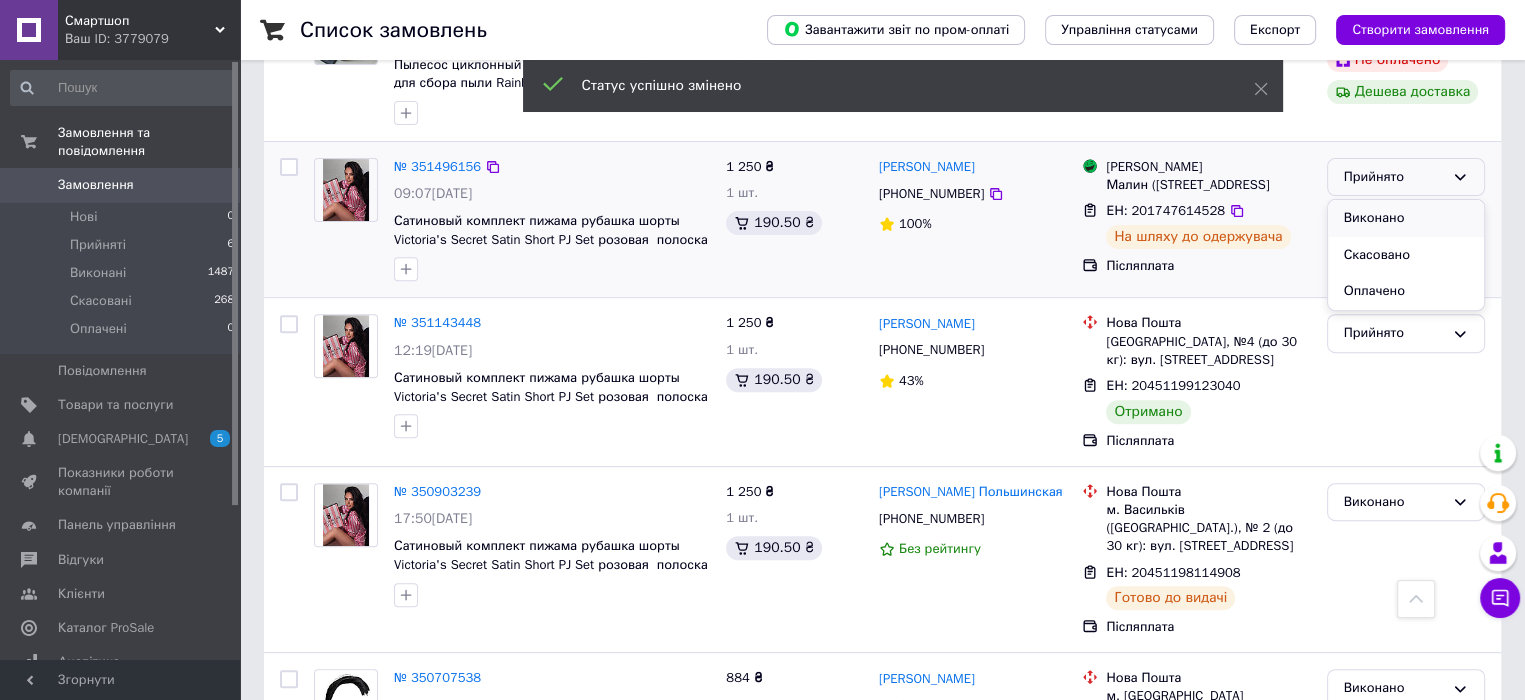 click on "Виконано" at bounding box center (1406, 218) 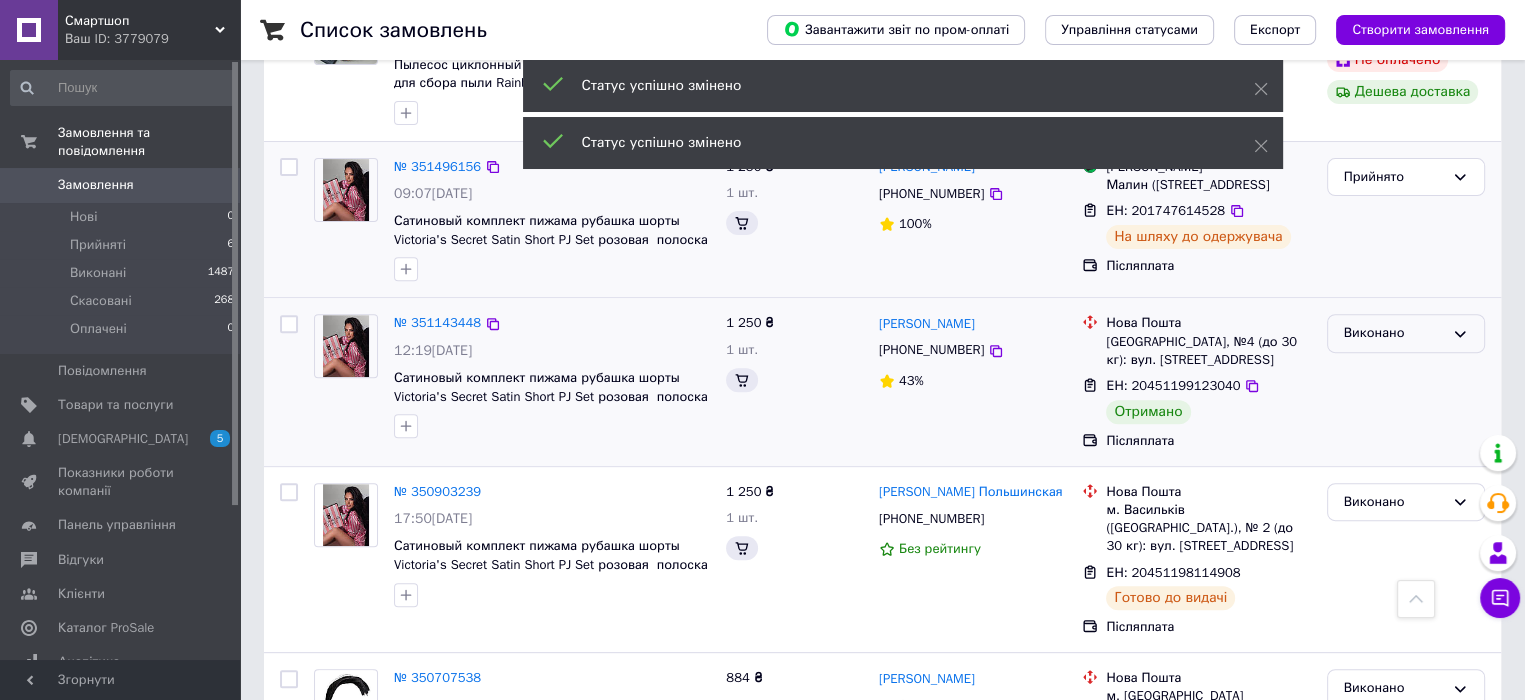 click on "Виконано" at bounding box center (1394, 333) 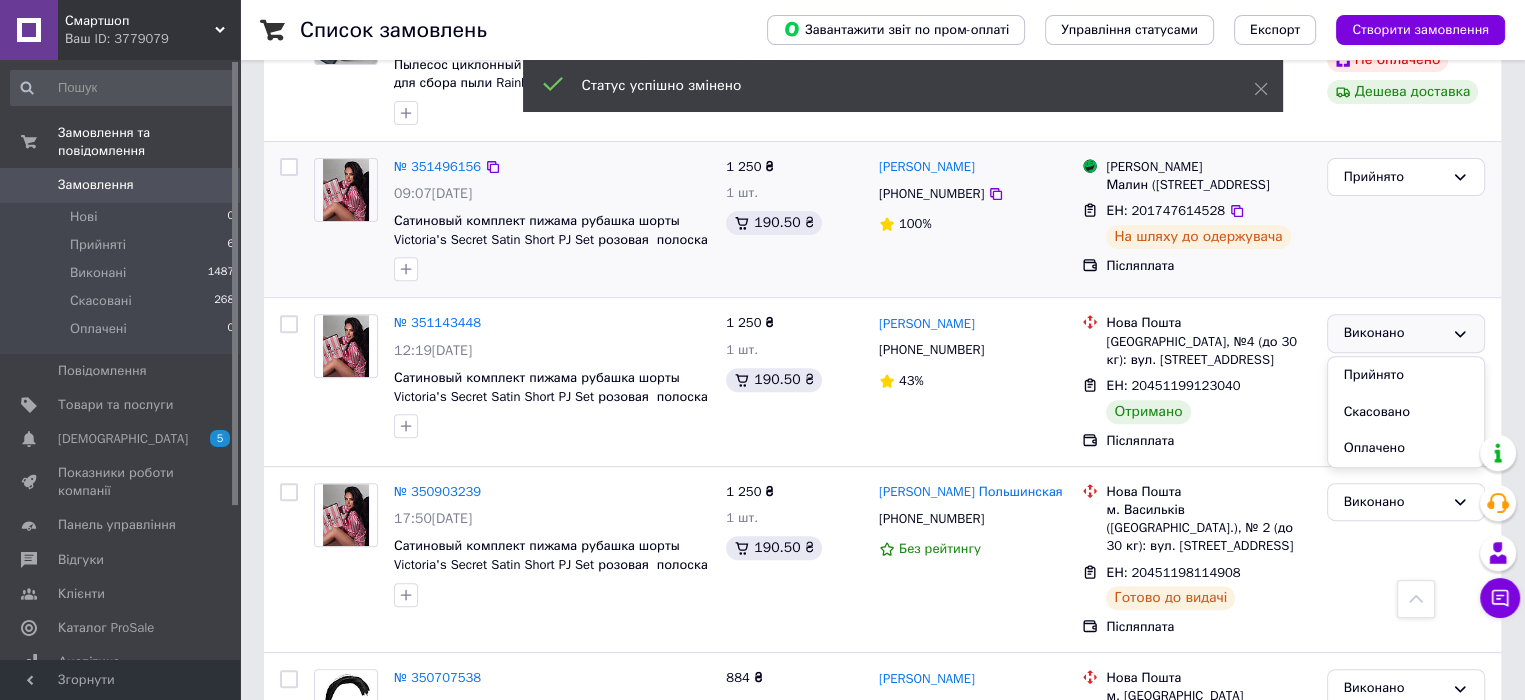 click on "Прийнято" at bounding box center [1406, 220] 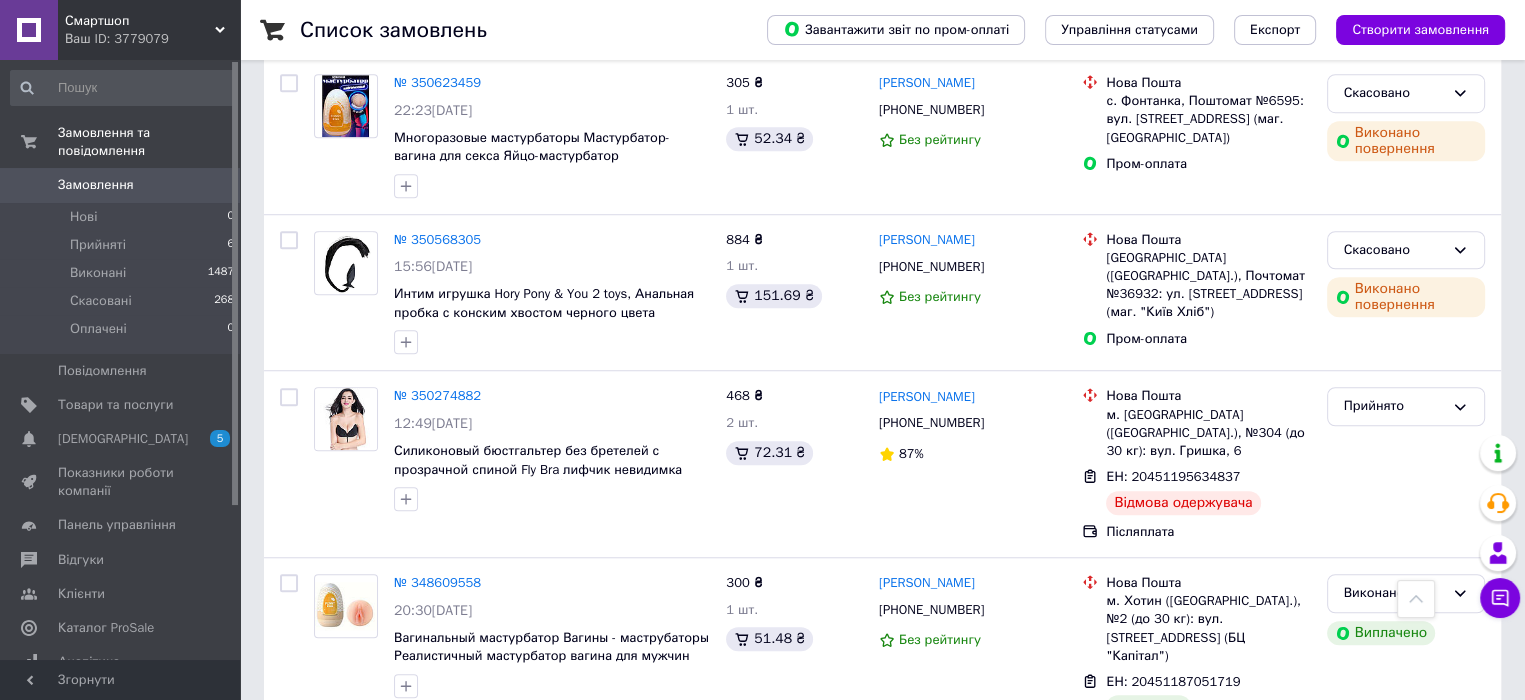 scroll, scrollTop: 1600, scrollLeft: 0, axis: vertical 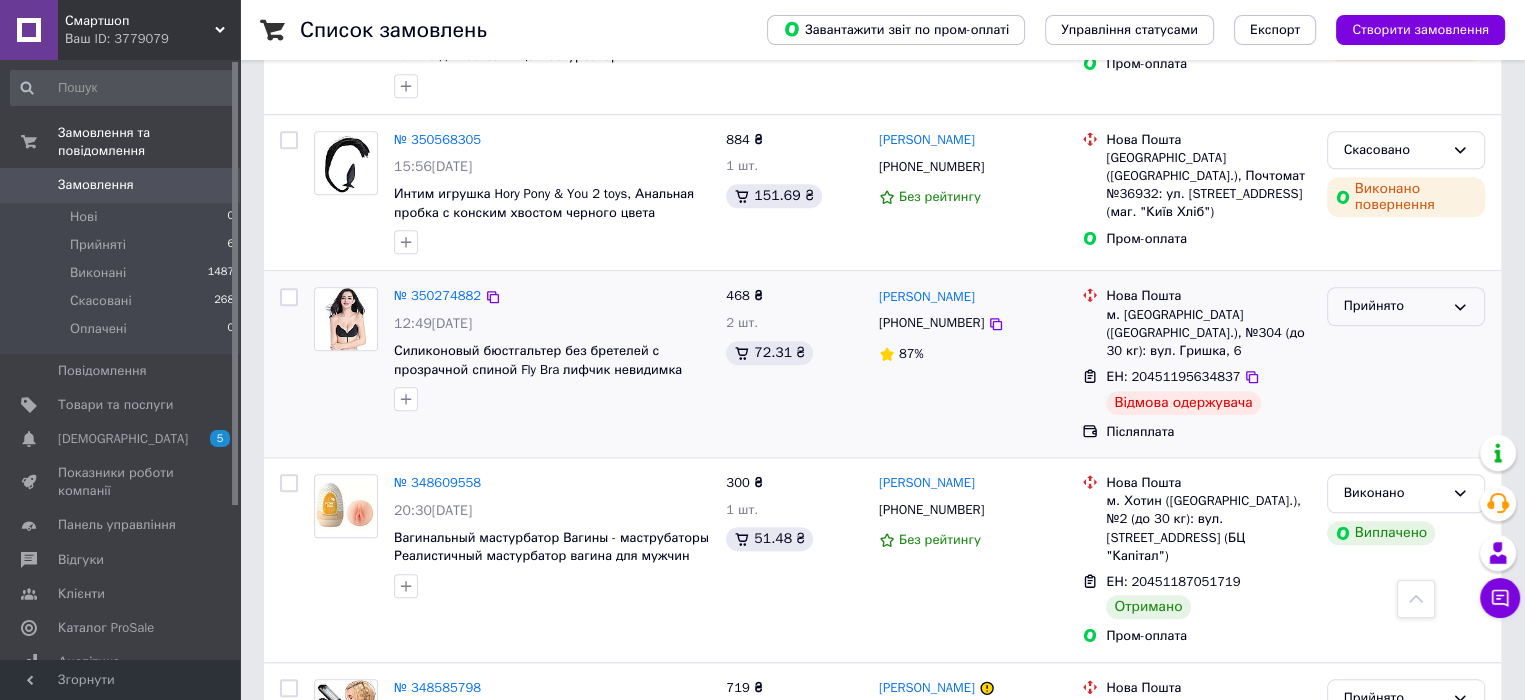 click on "Прийнято" at bounding box center [1394, 306] 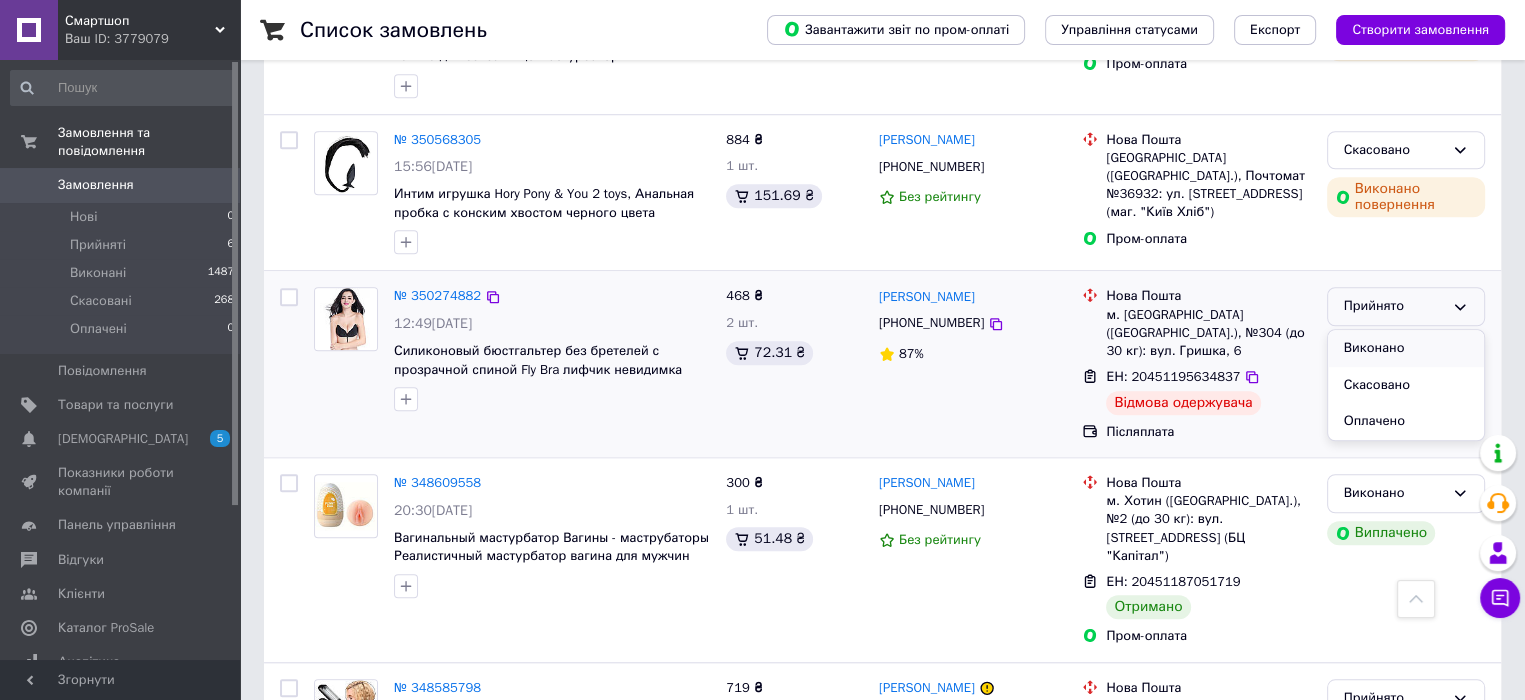 click on "Виконано" at bounding box center [1406, 348] 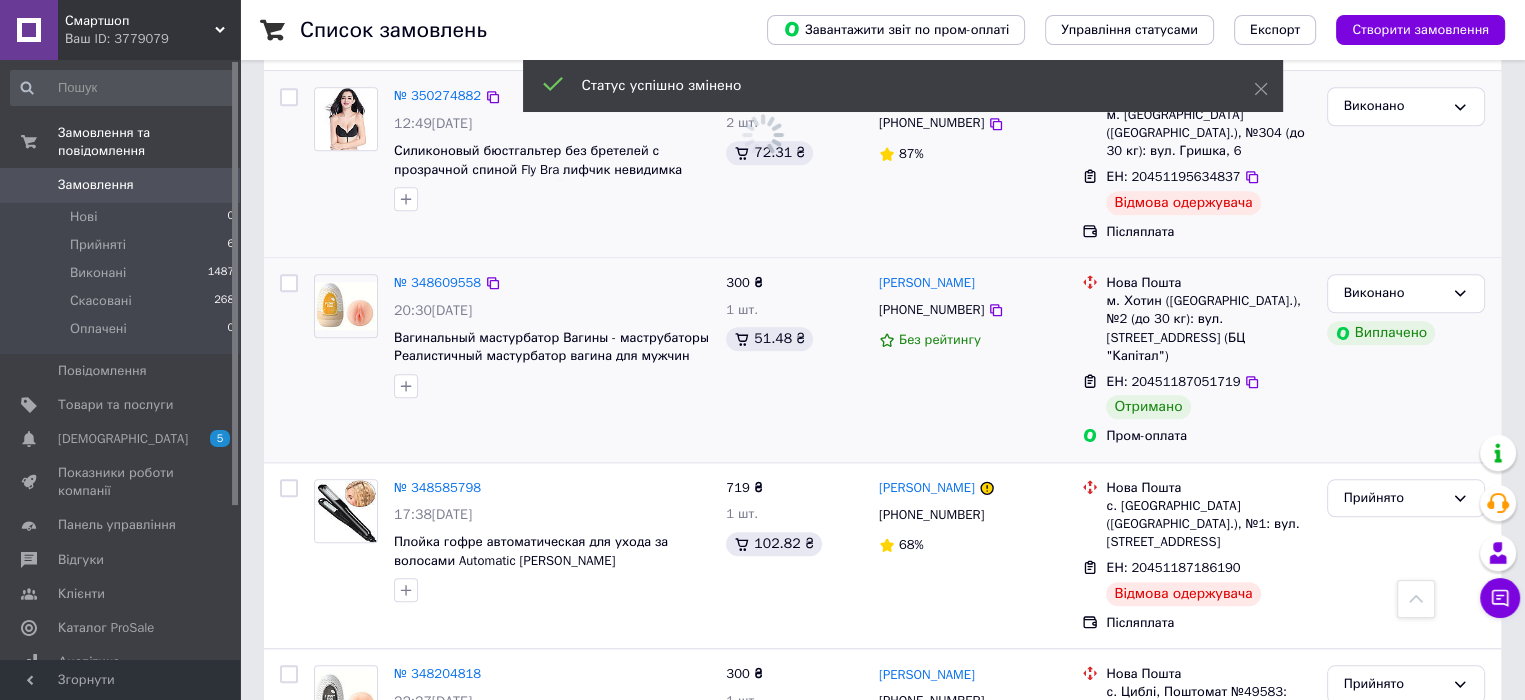 scroll, scrollTop: 1900, scrollLeft: 0, axis: vertical 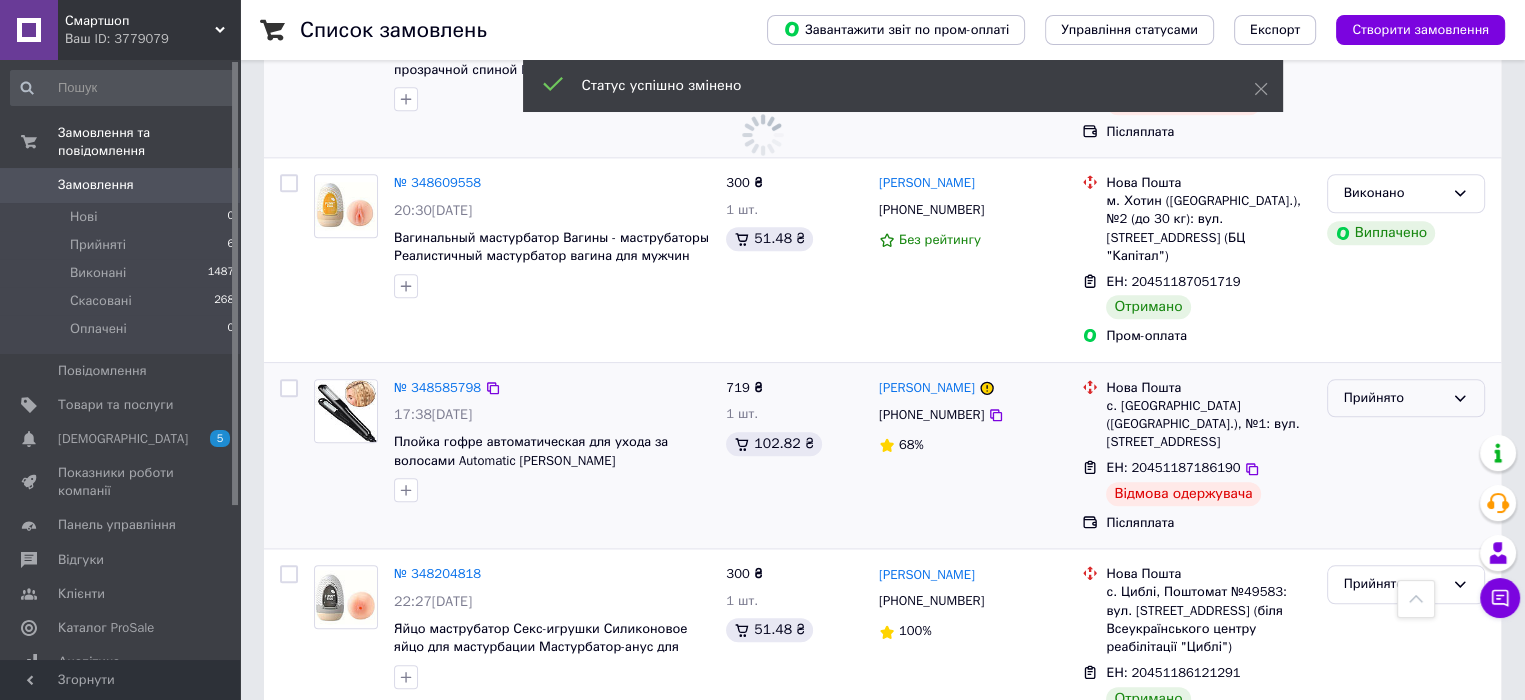 click on "Прийнято" at bounding box center (1394, 398) 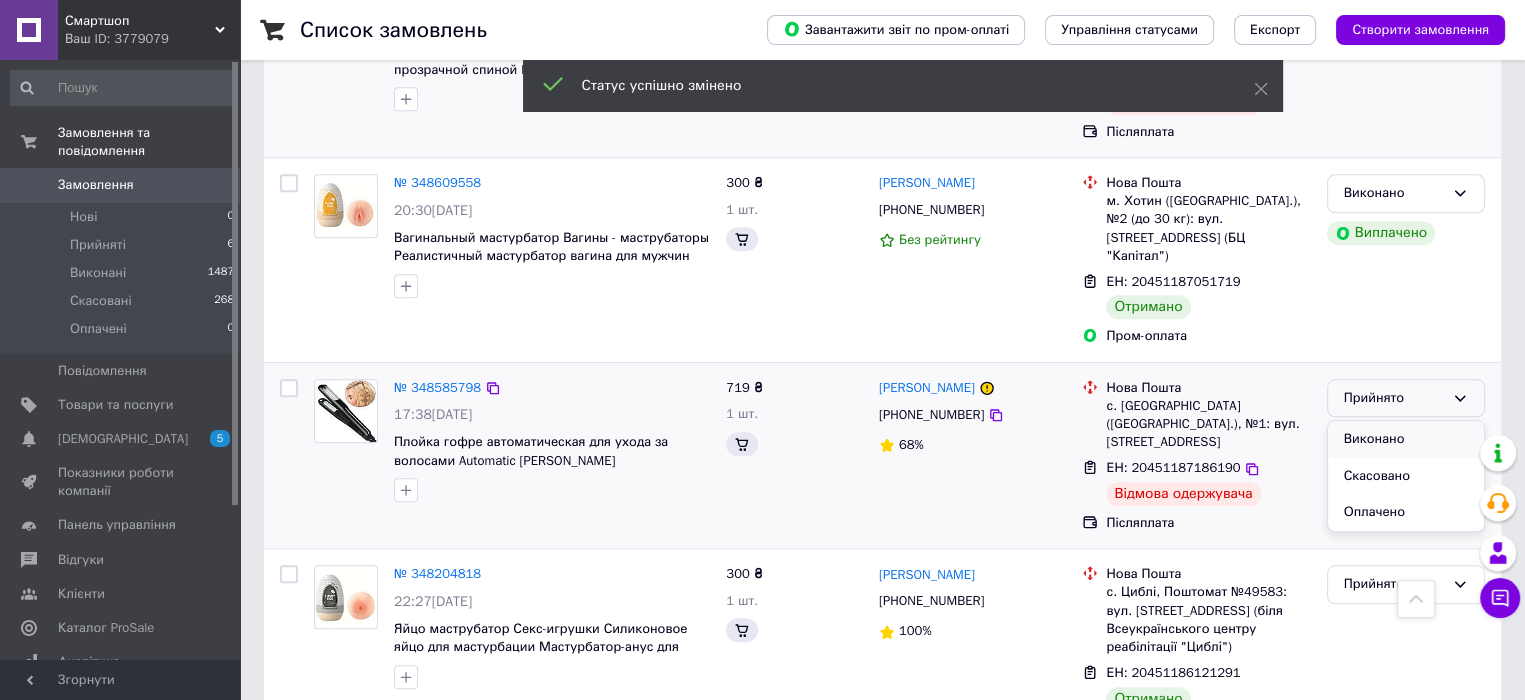 click on "Виконано" at bounding box center [1406, 439] 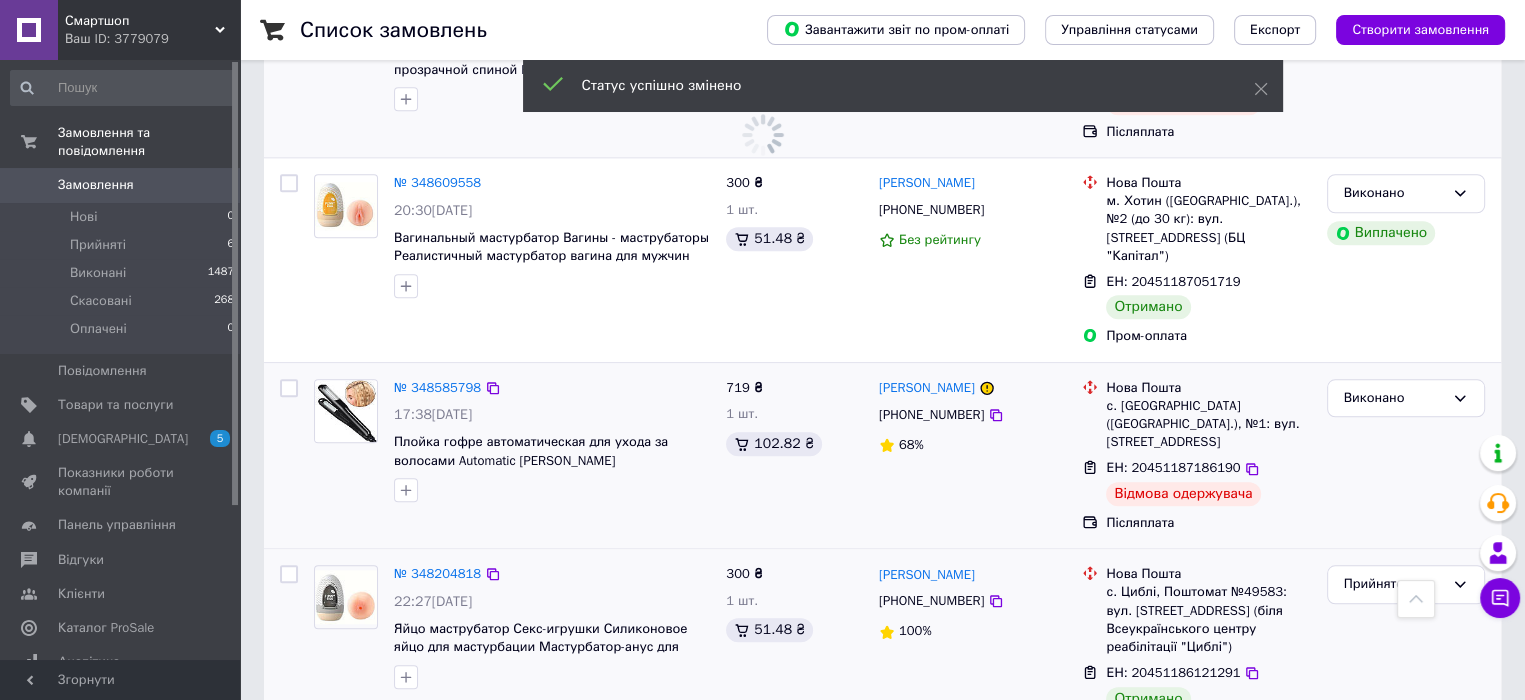 scroll, scrollTop: 2200, scrollLeft: 0, axis: vertical 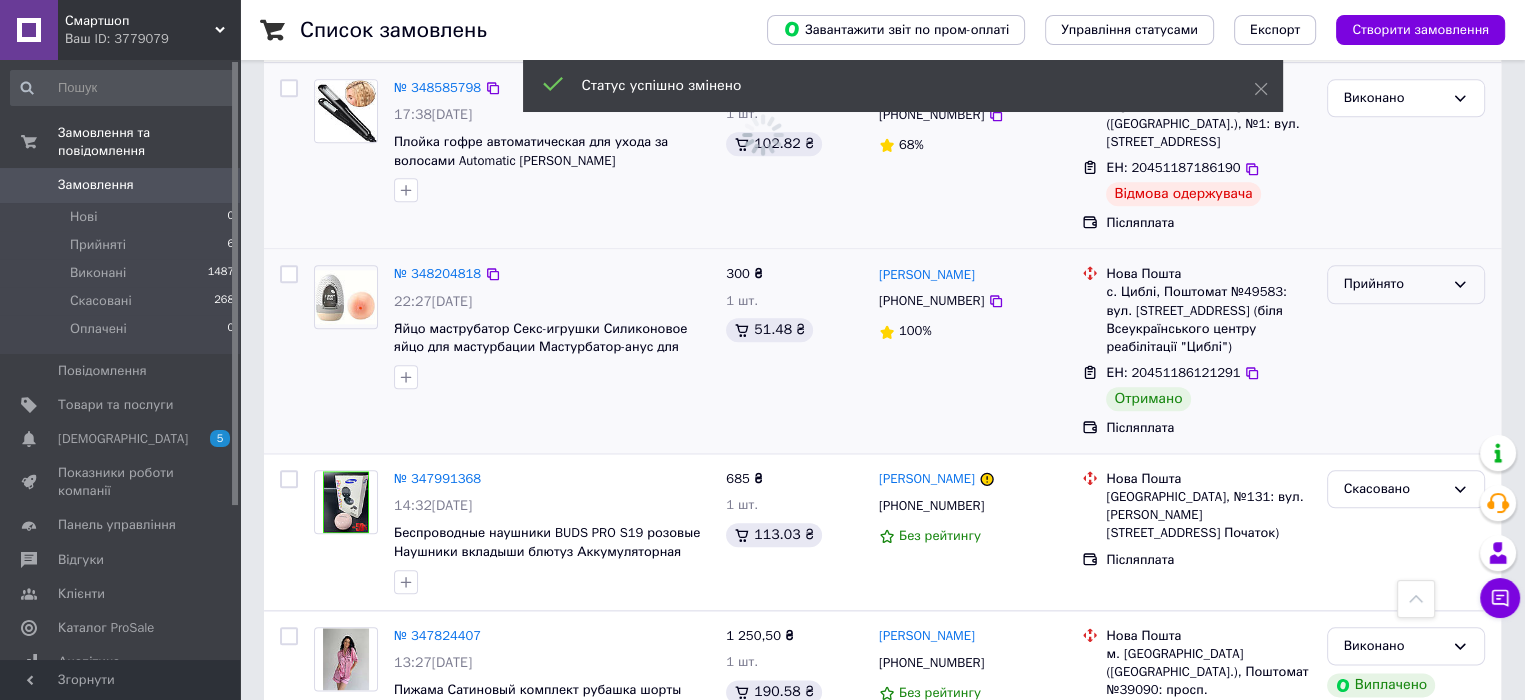 click on "Прийнято" at bounding box center [1406, 284] 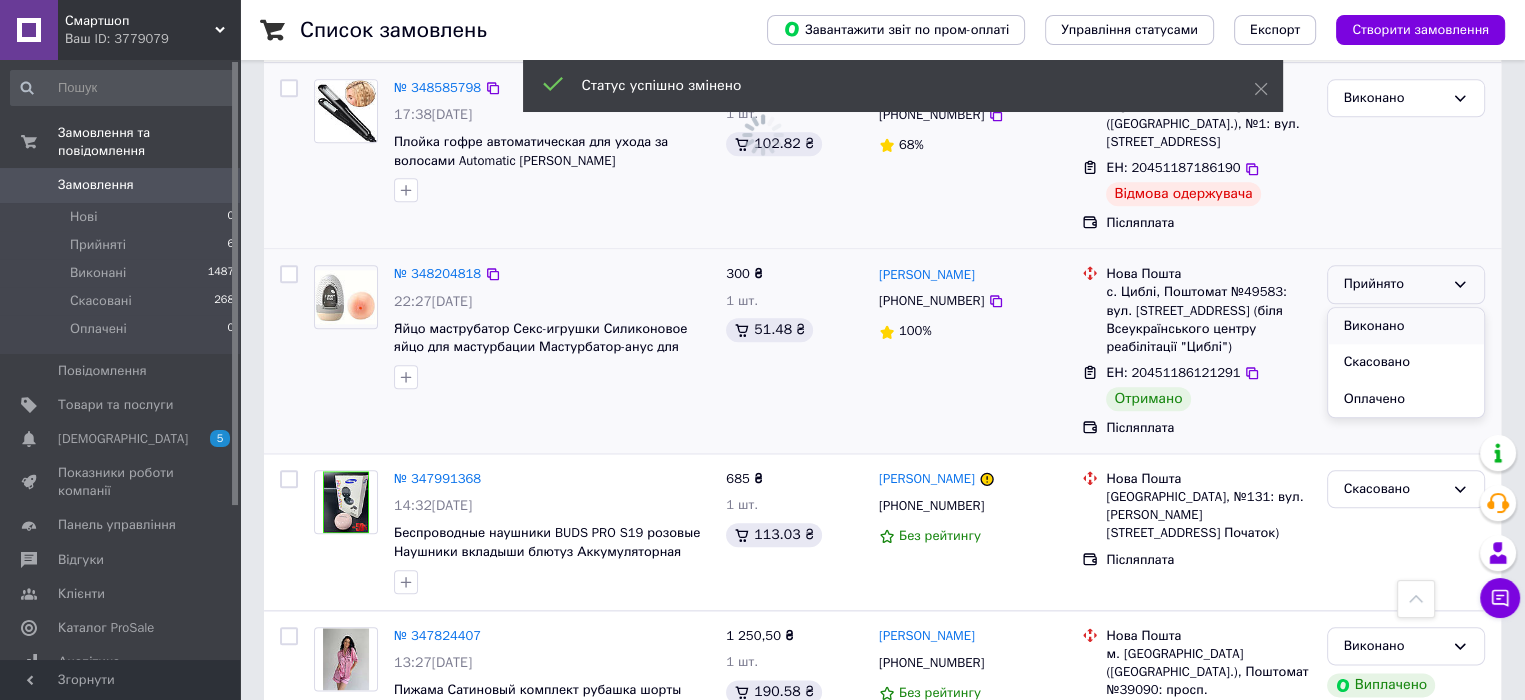 click on "Виконано" at bounding box center [1406, 326] 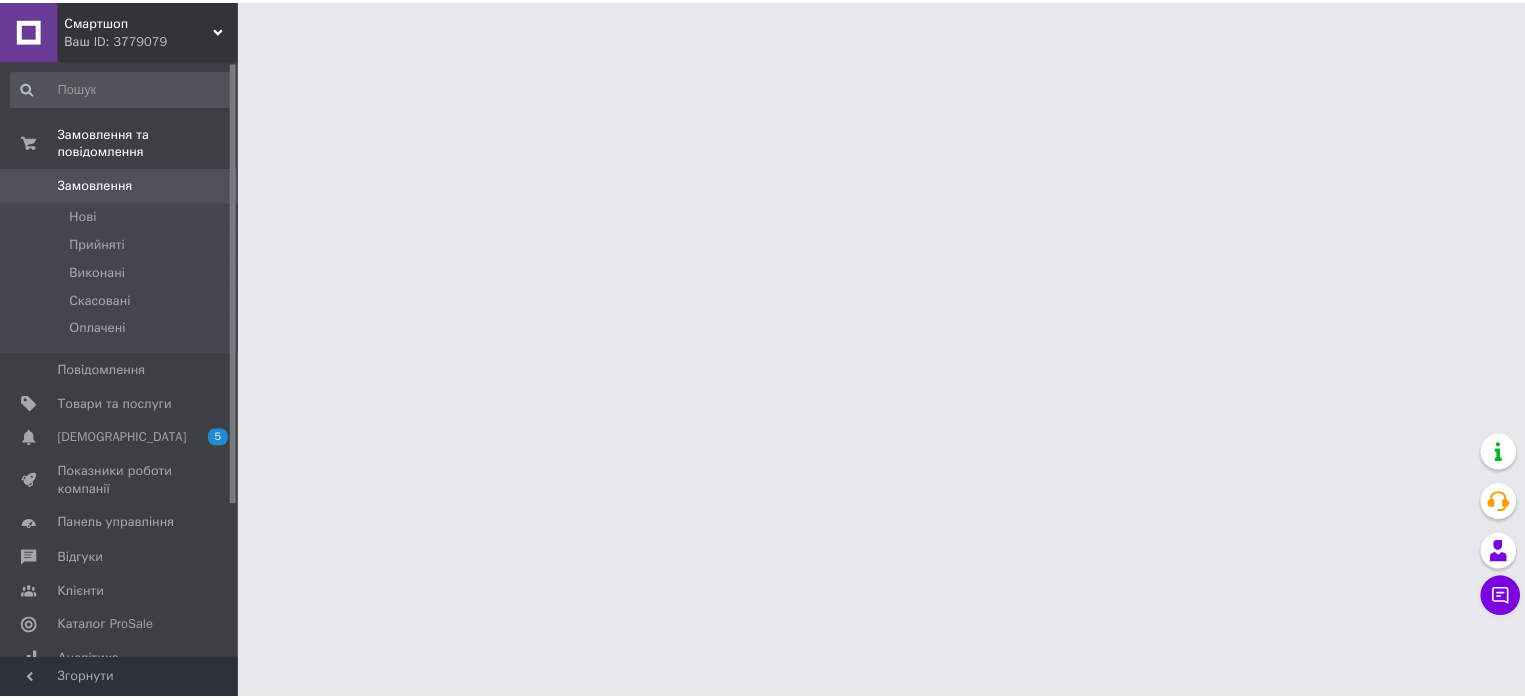 scroll, scrollTop: 0, scrollLeft: 0, axis: both 